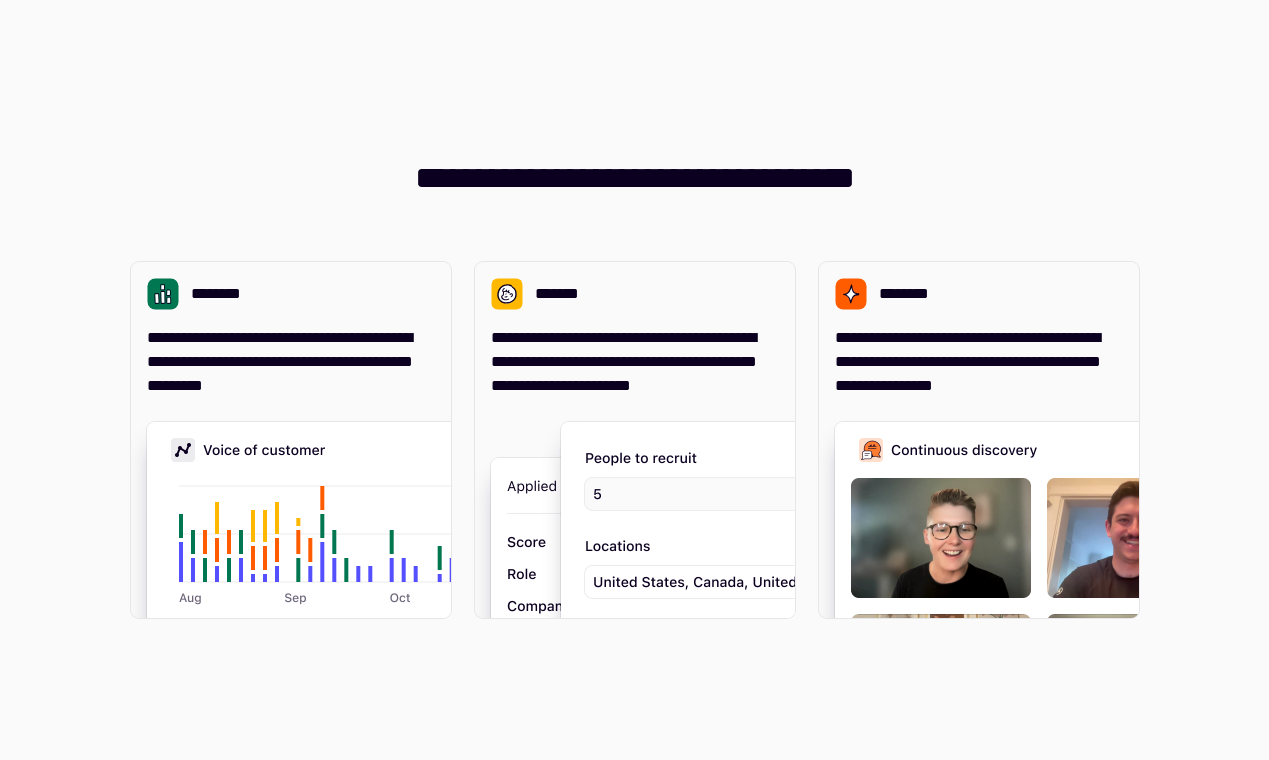 scroll, scrollTop: 0, scrollLeft: 0, axis: both 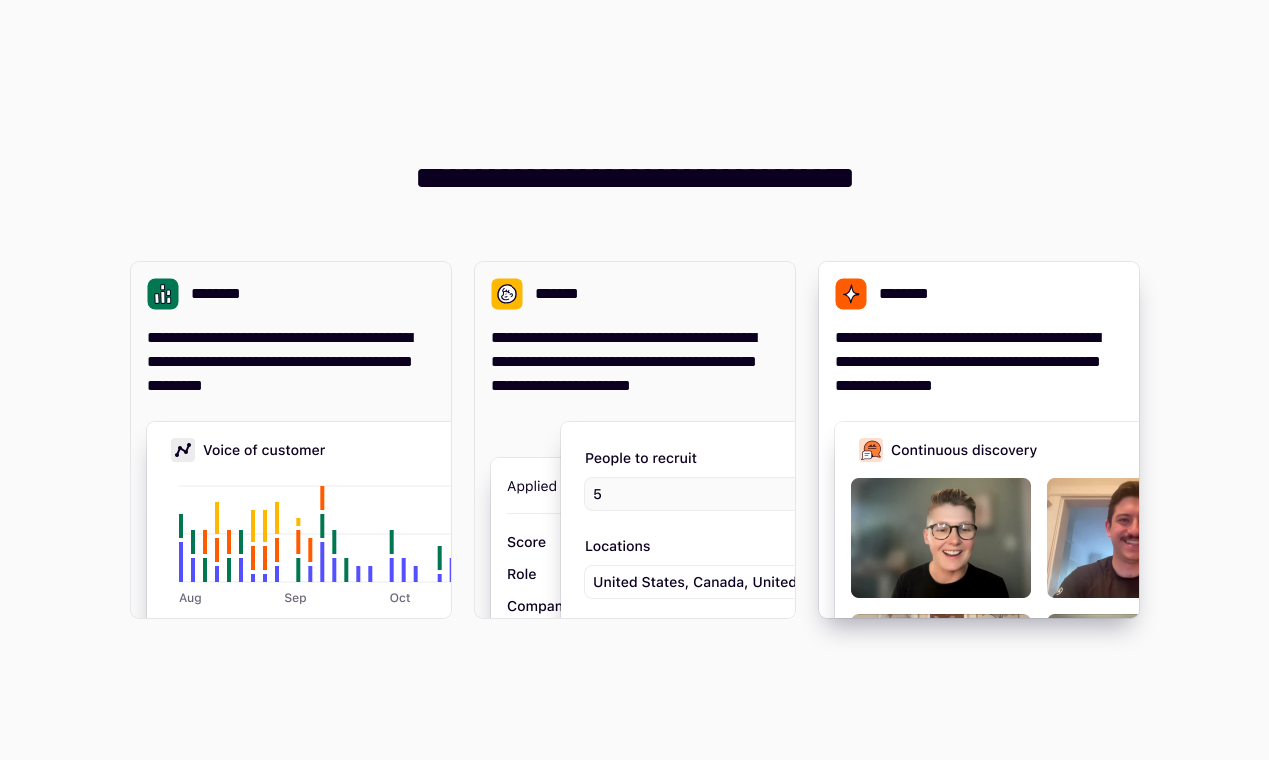 click on "**********" at bounding box center [979, 362] 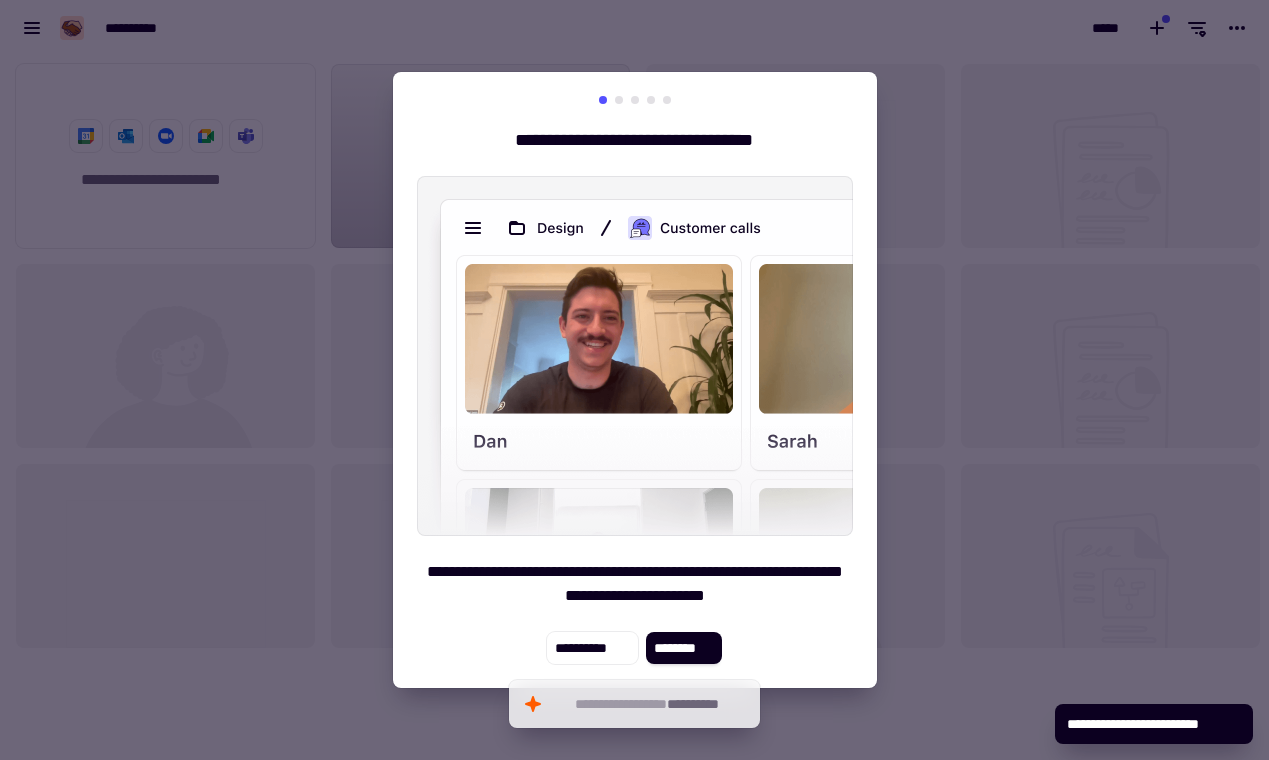 scroll, scrollTop: 16, scrollLeft: 16, axis: both 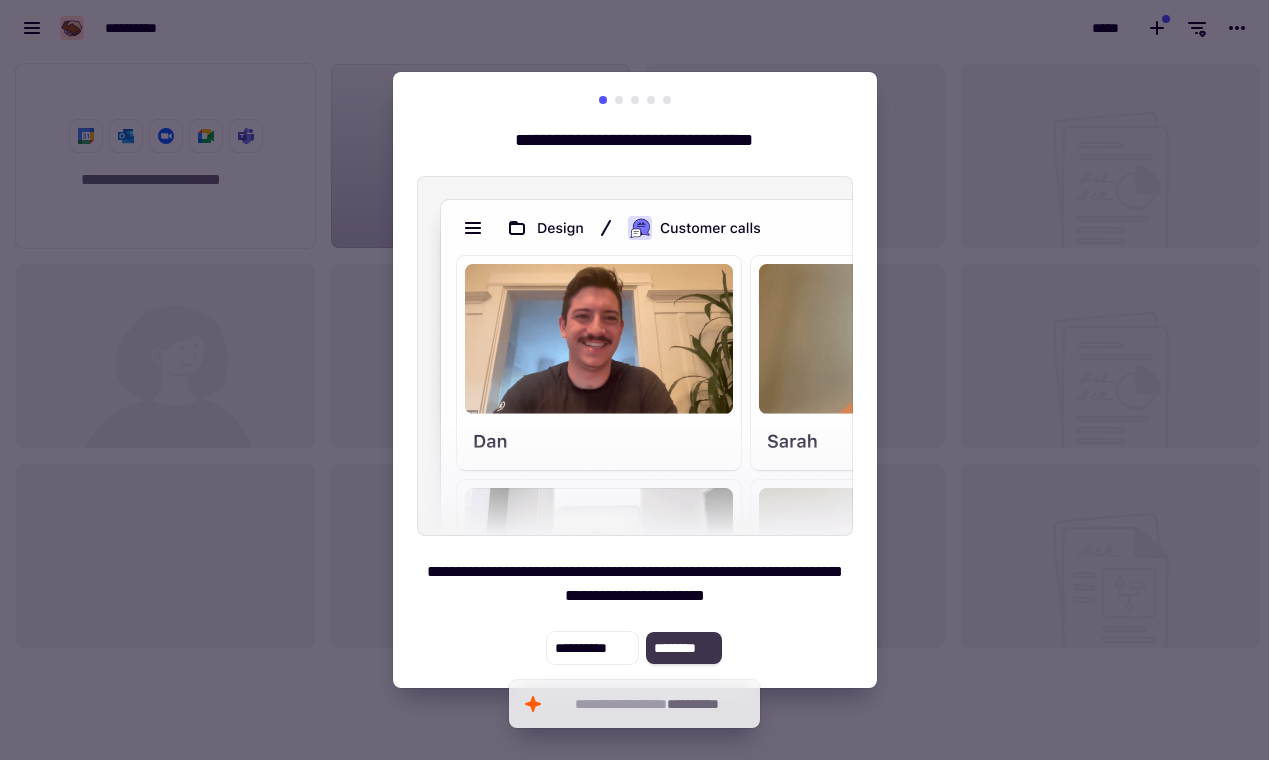 click on "********" 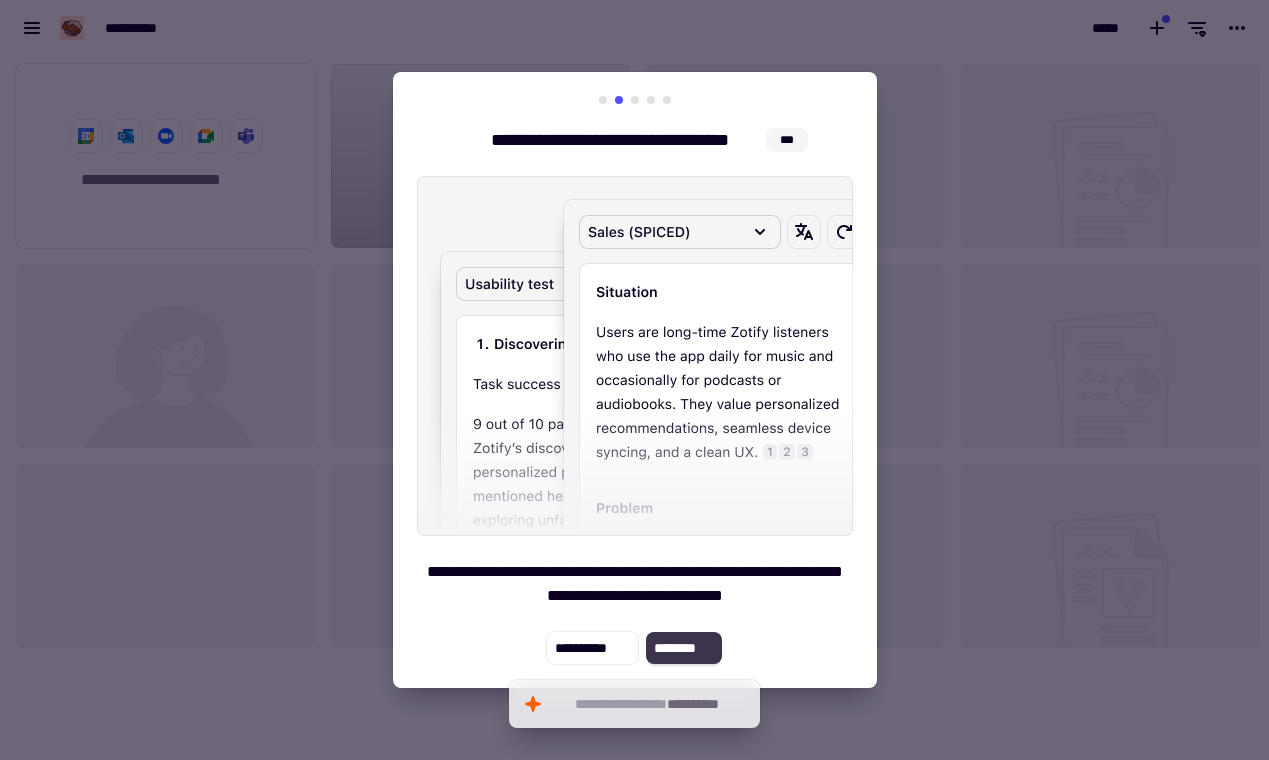 click on "********" 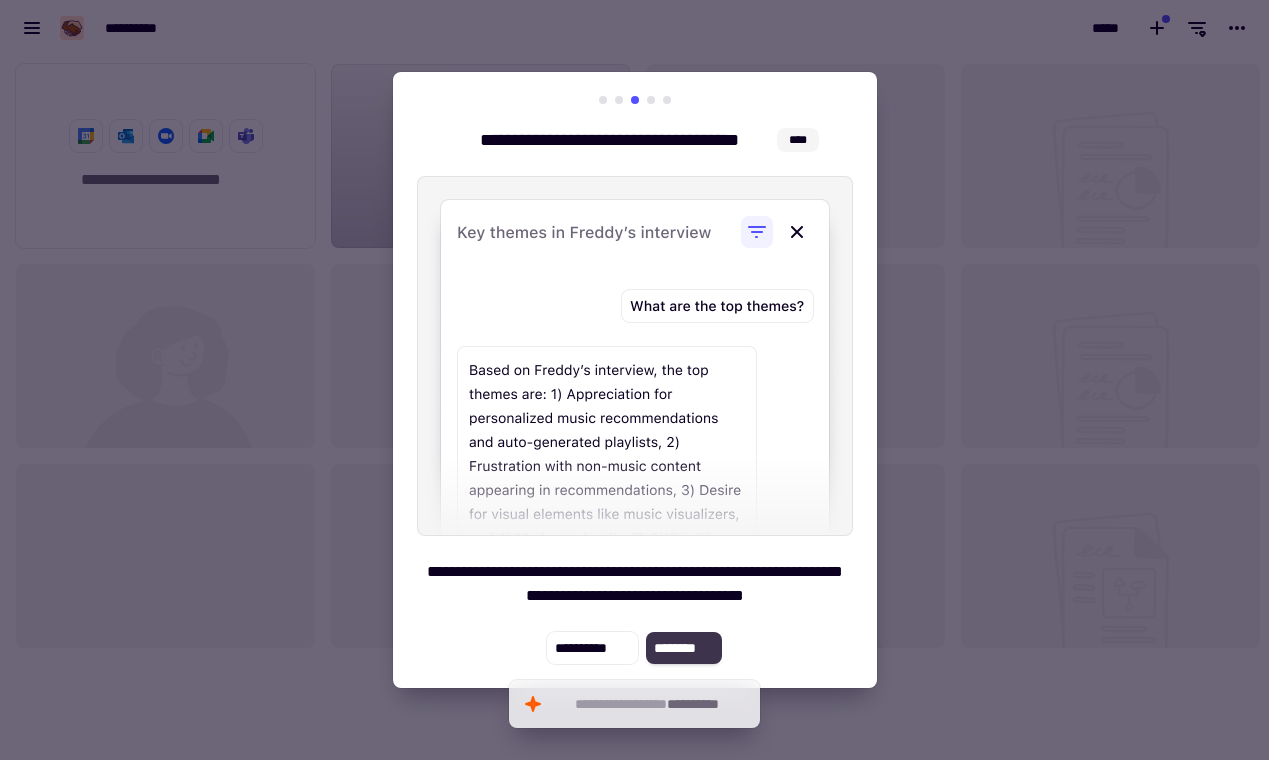 click on "********" 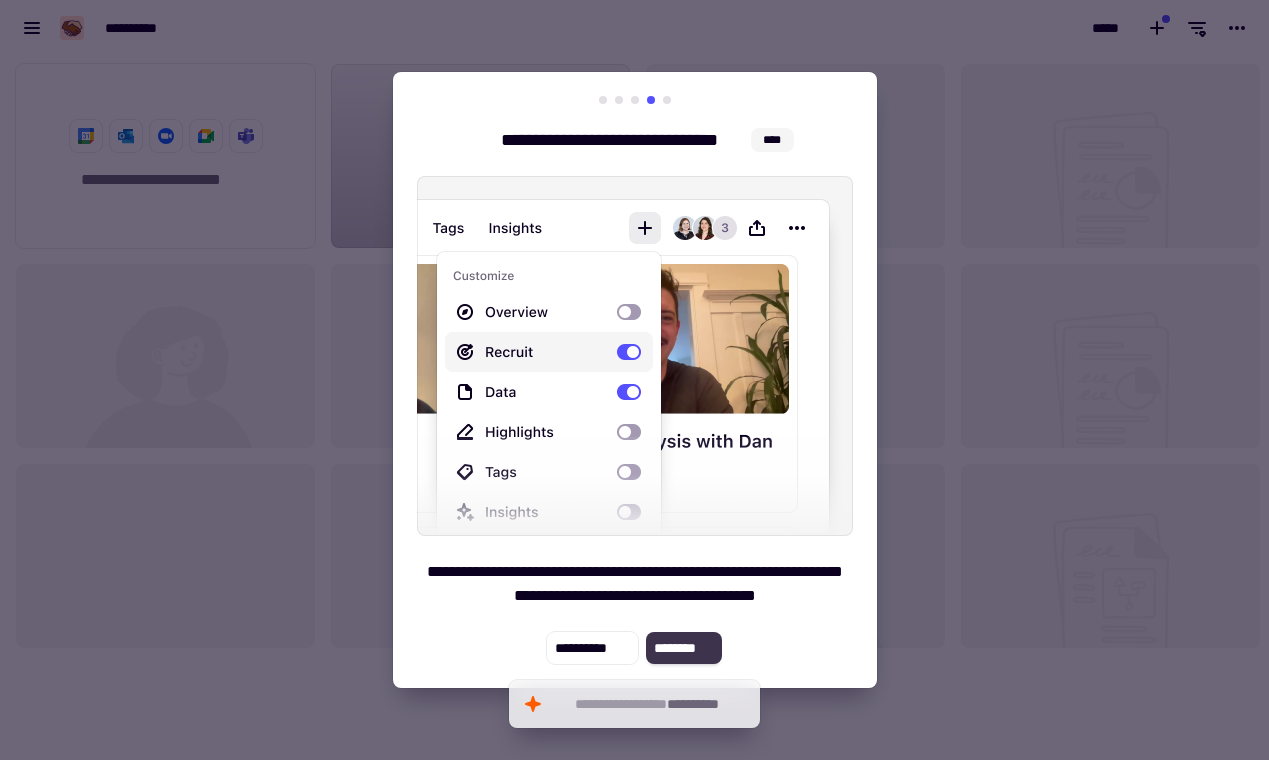 click on "********" 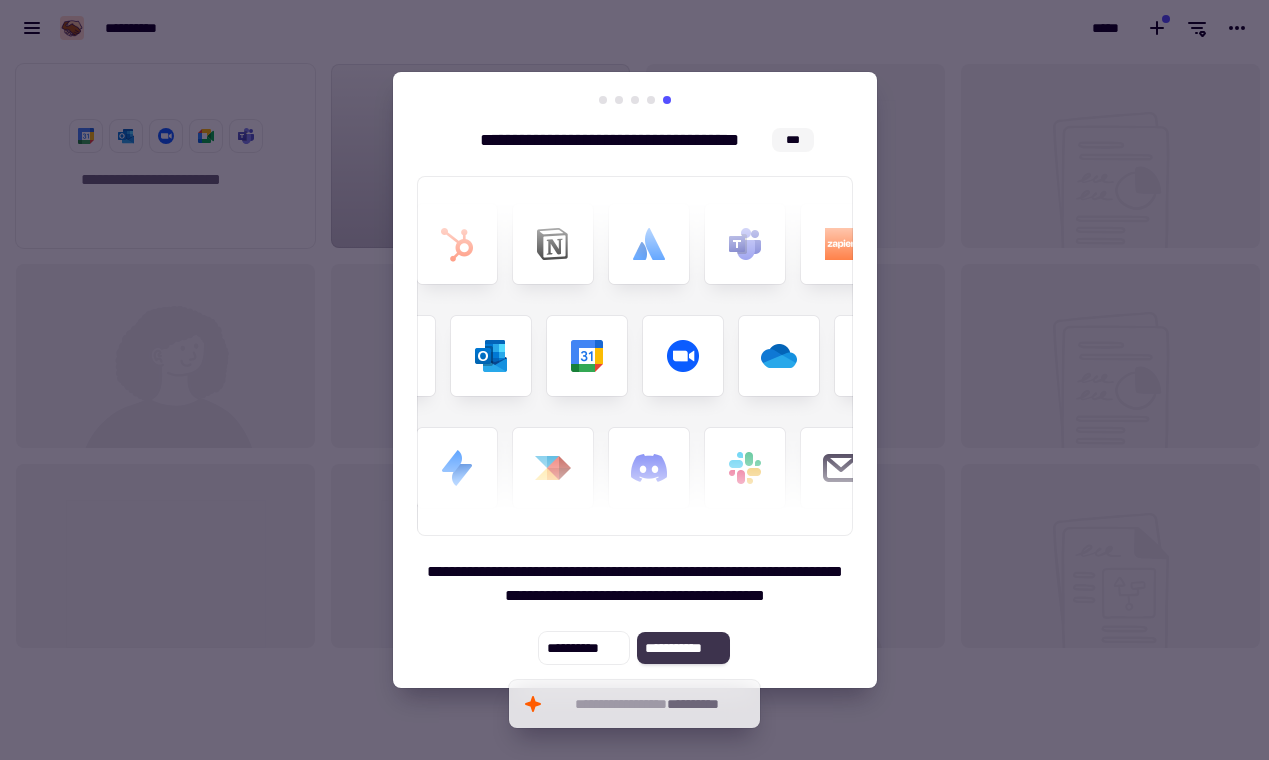 click on "**********" 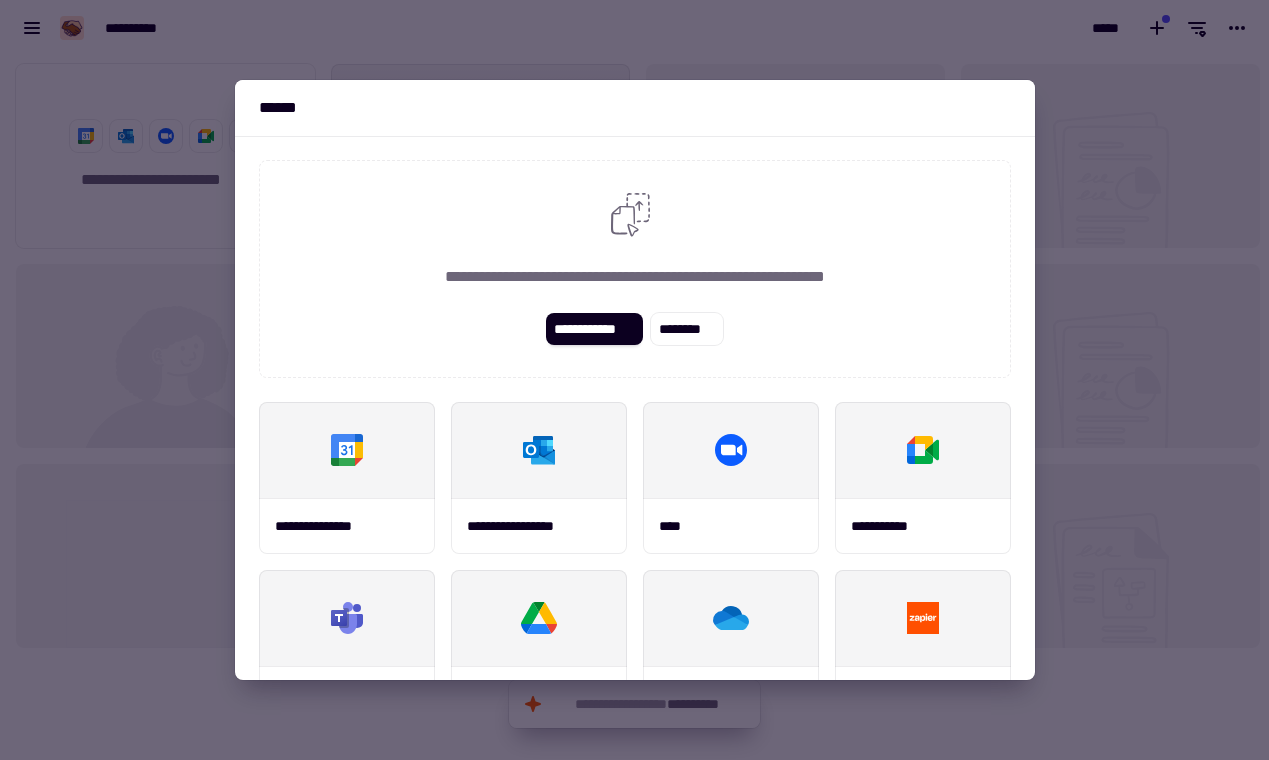 click at bounding box center [634, 380] 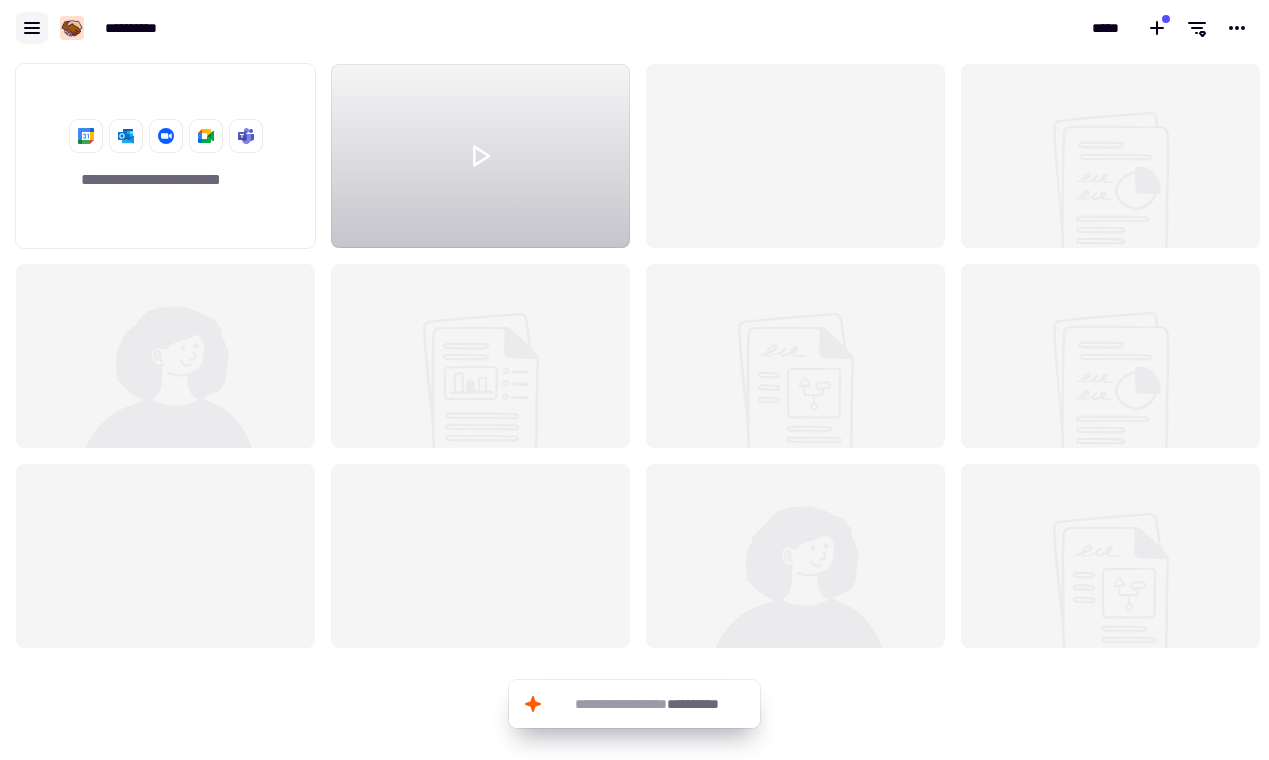 click 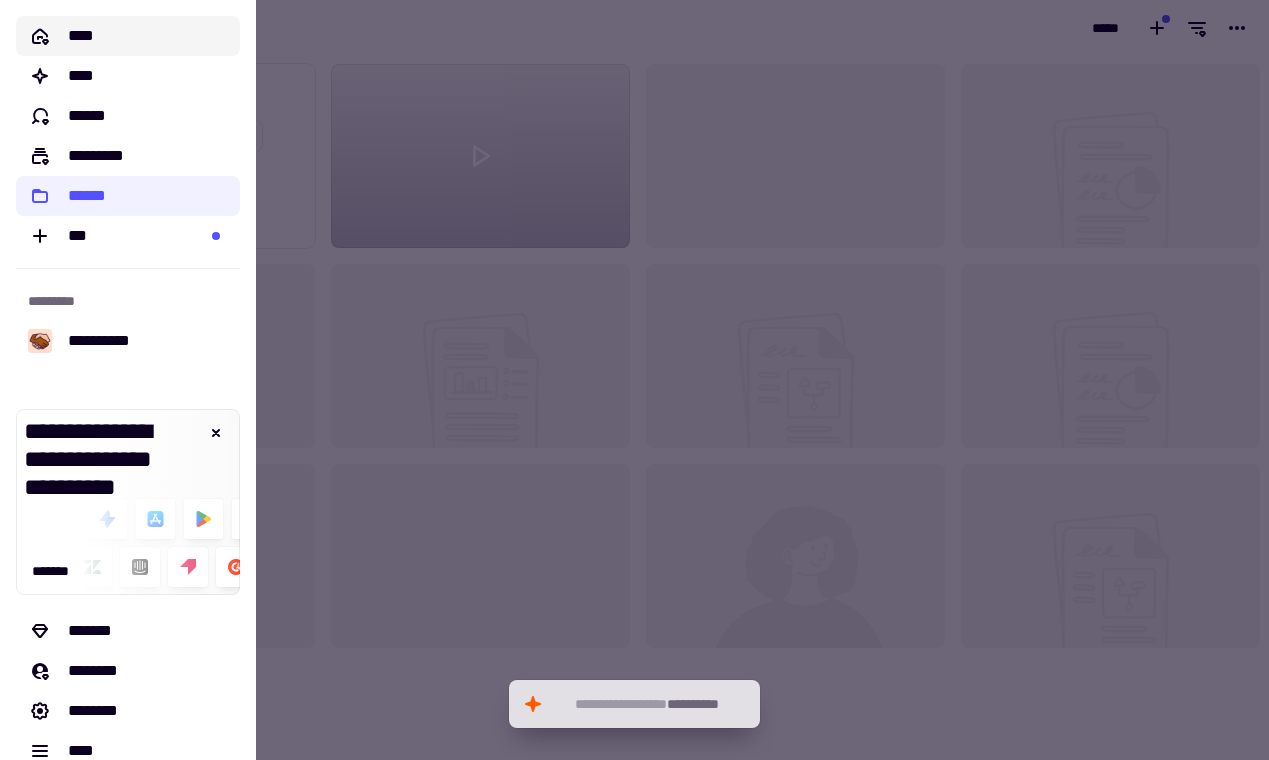 click on "****" 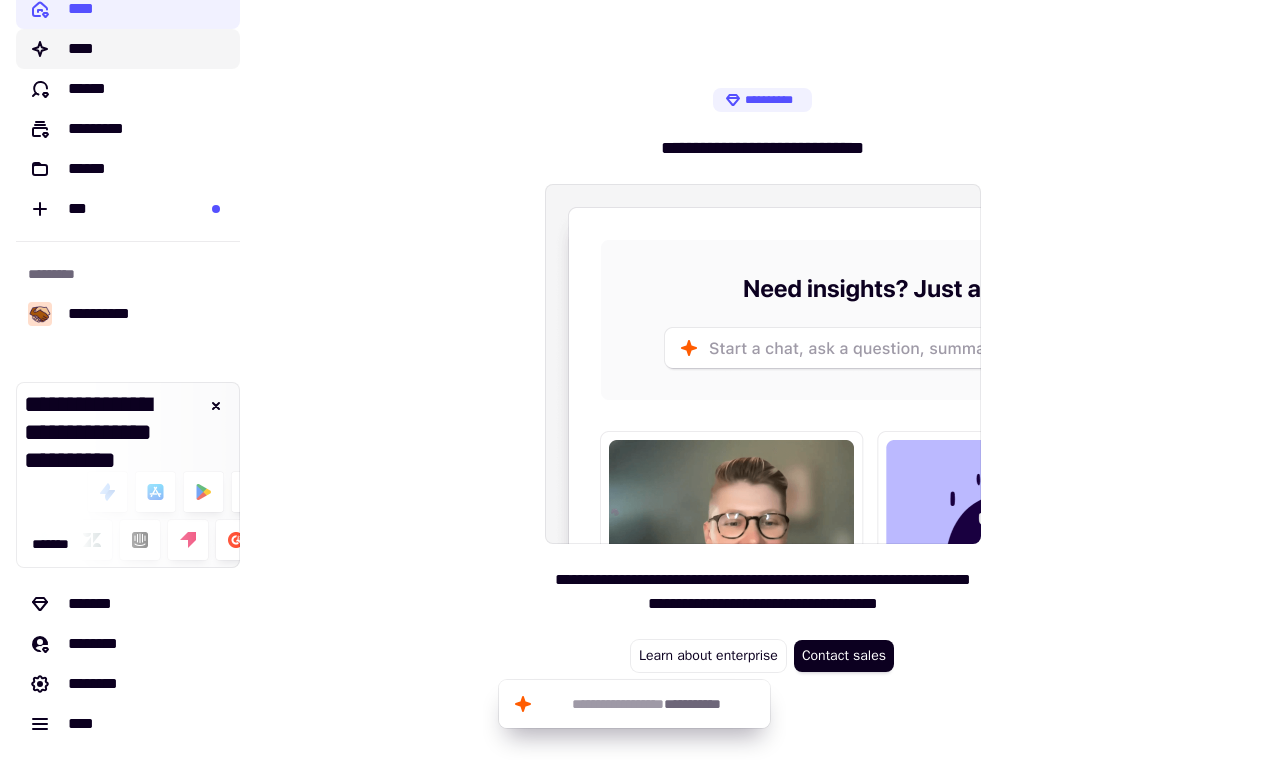 scroll, scrollTop: 27, scrollLeft: 0, axis: vertical 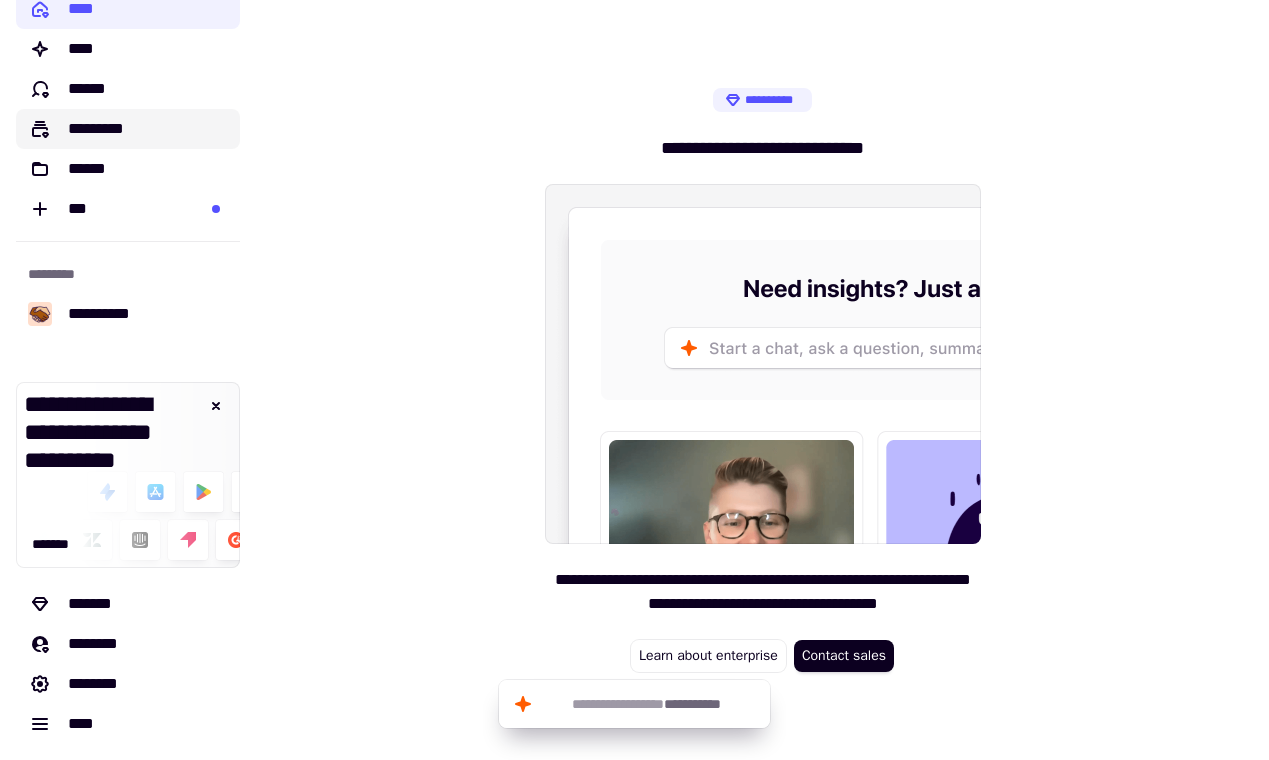 click on "*********" 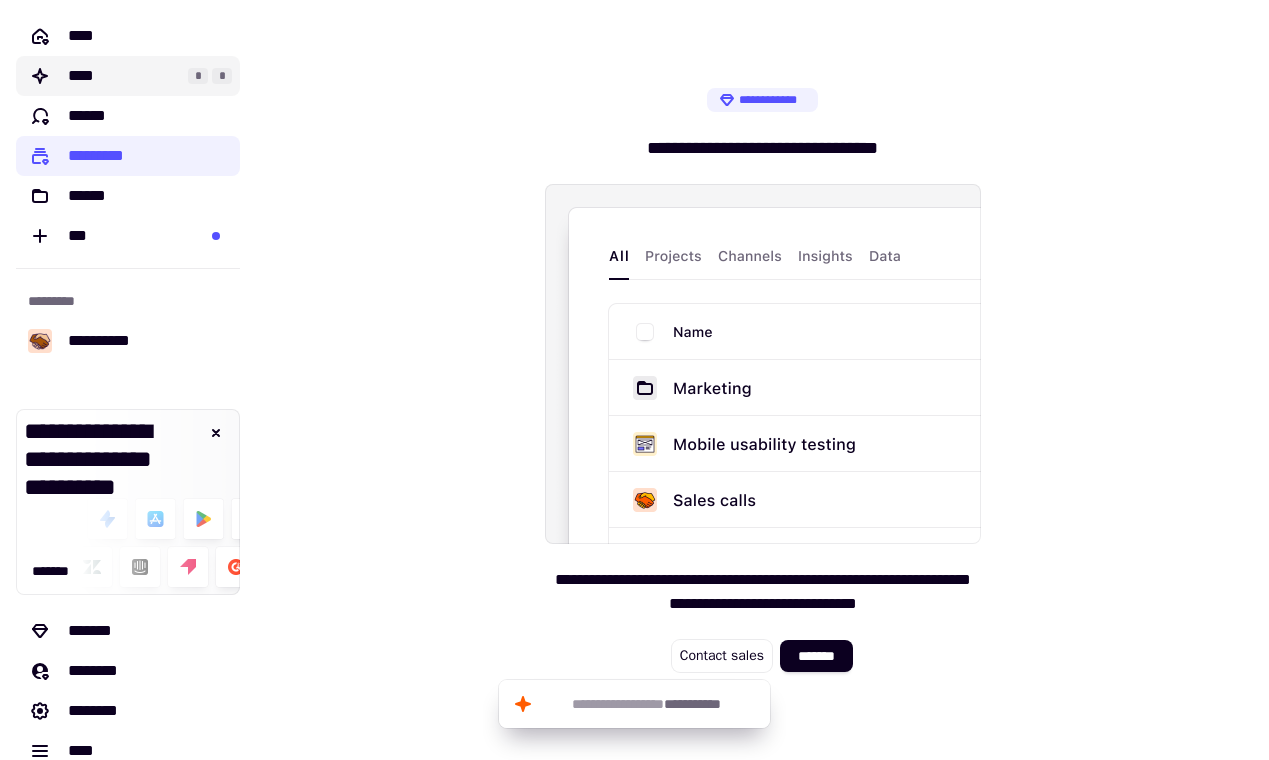 click on "****" 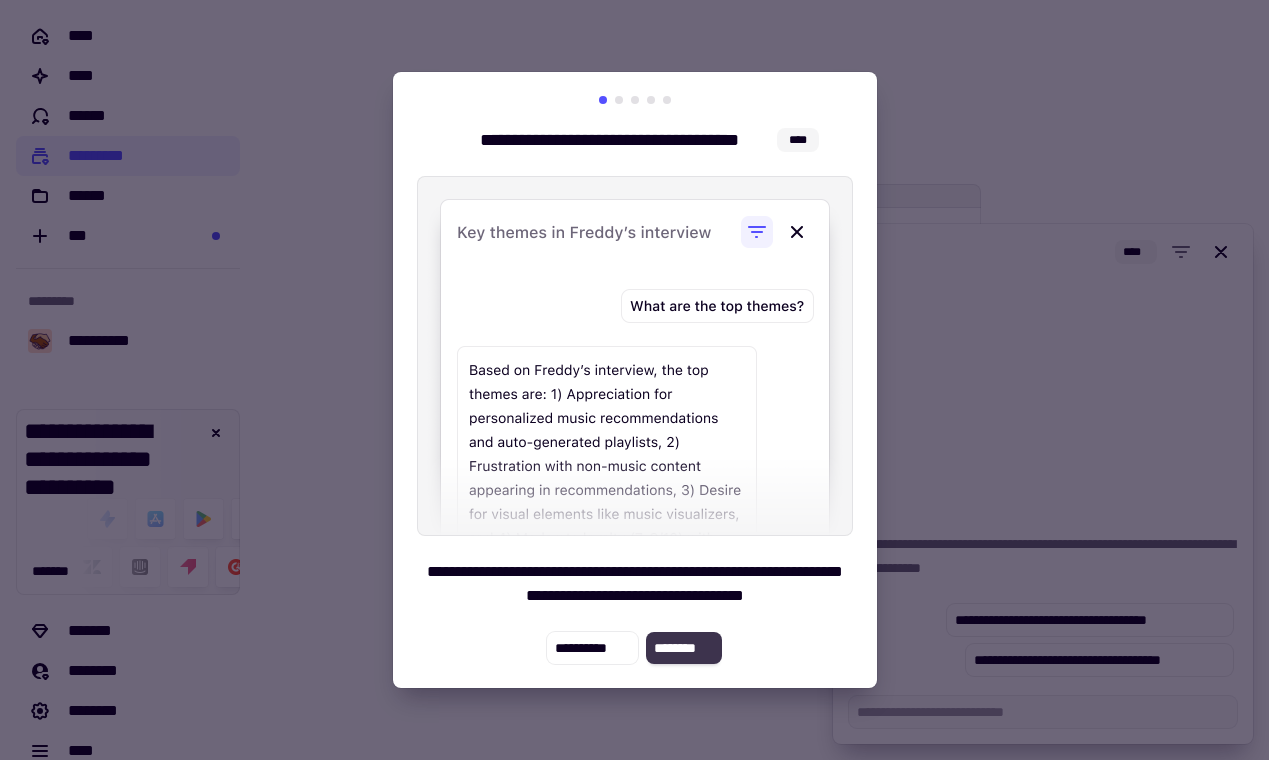 click on "********" 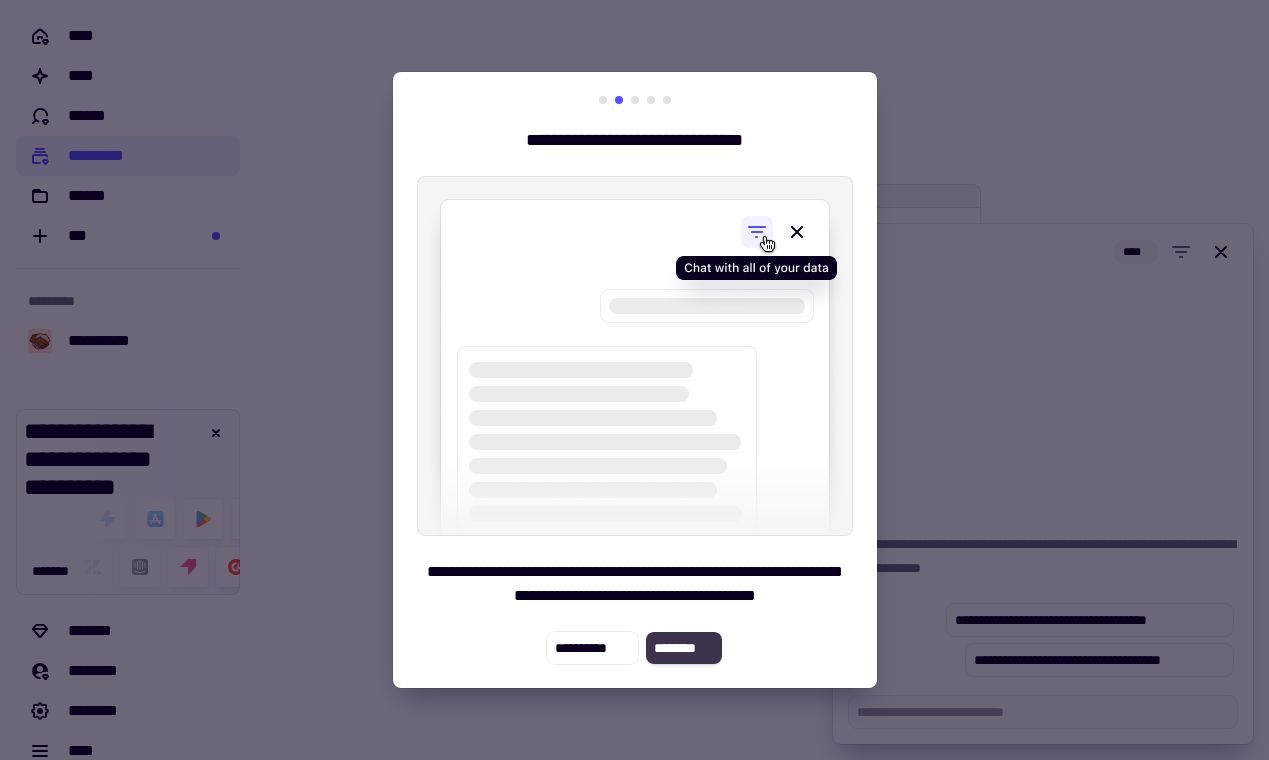 click on "********" 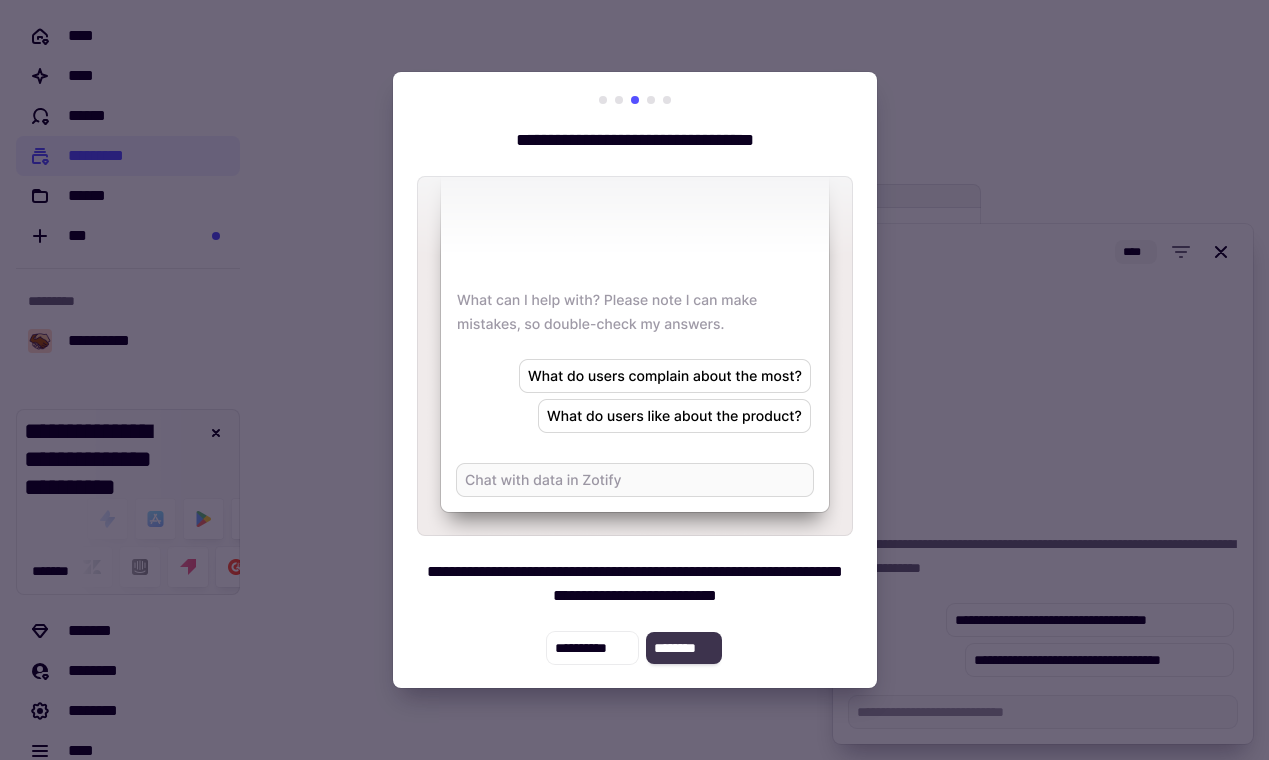 click on "********" 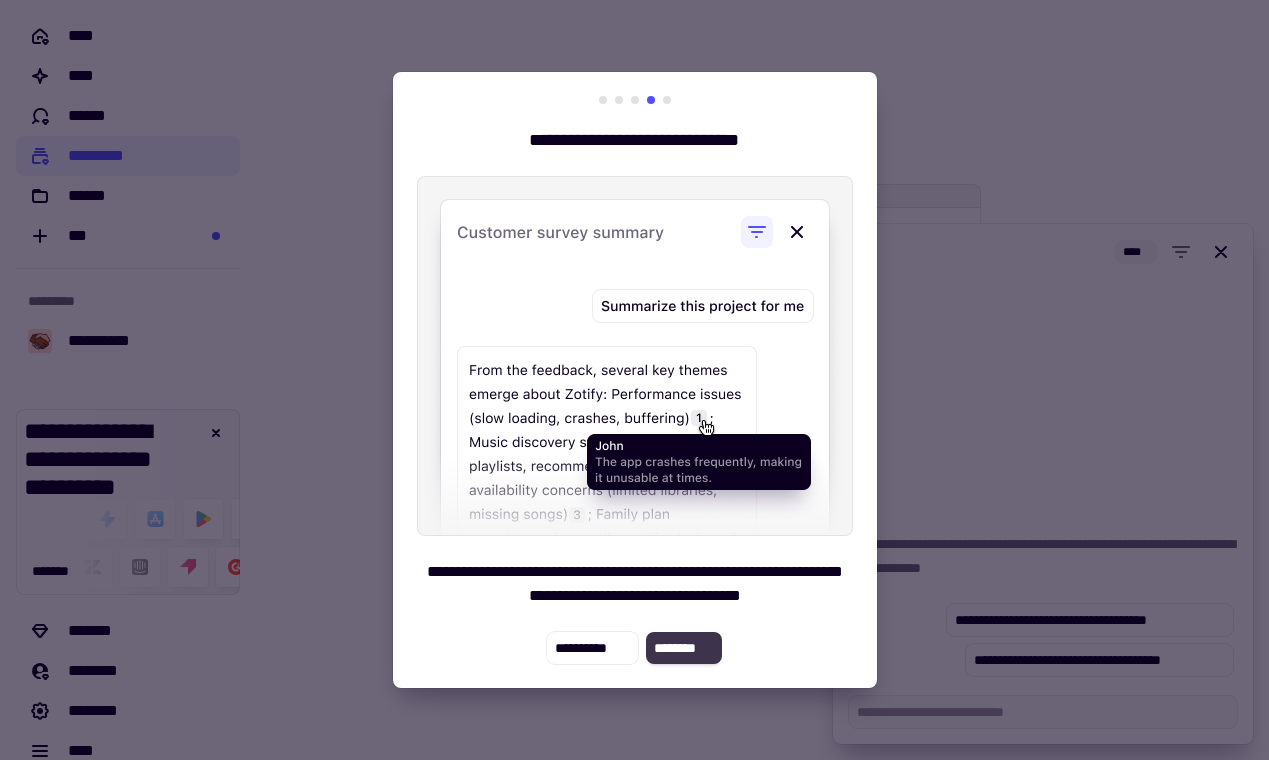 click on "********" 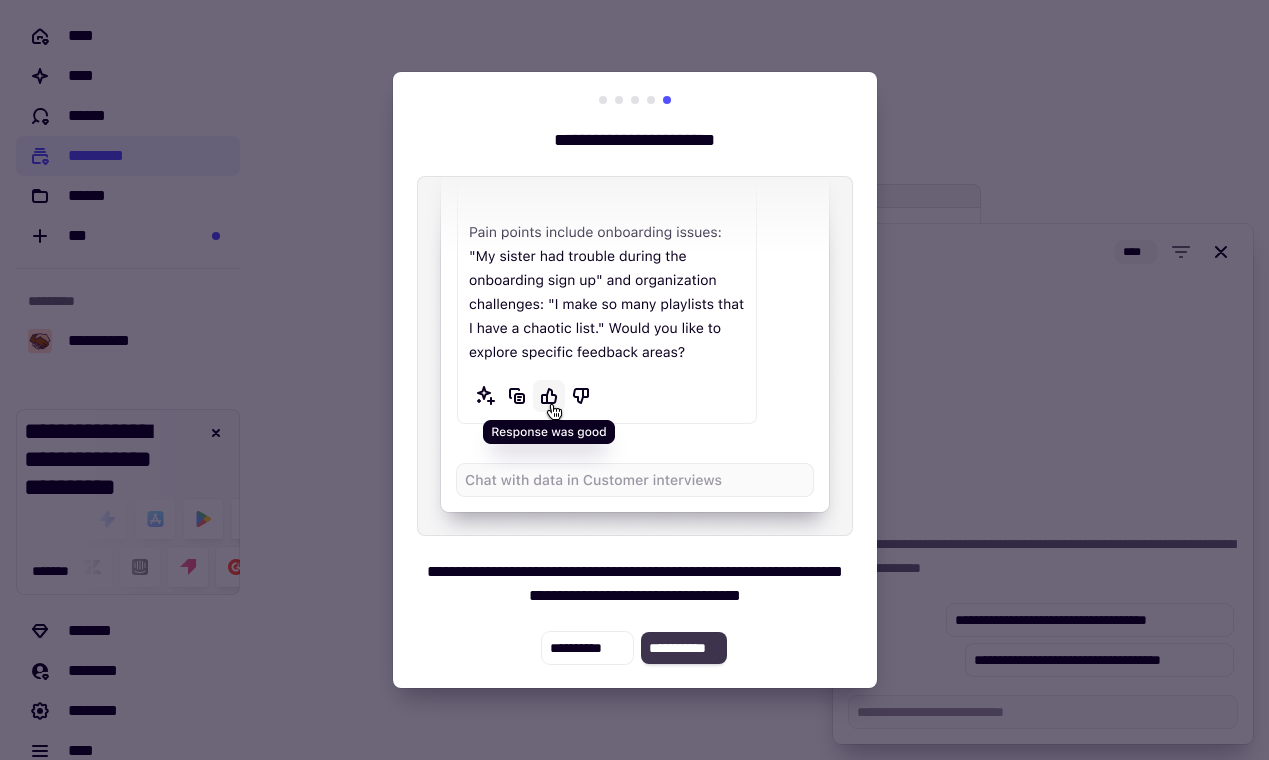 click on "**********" 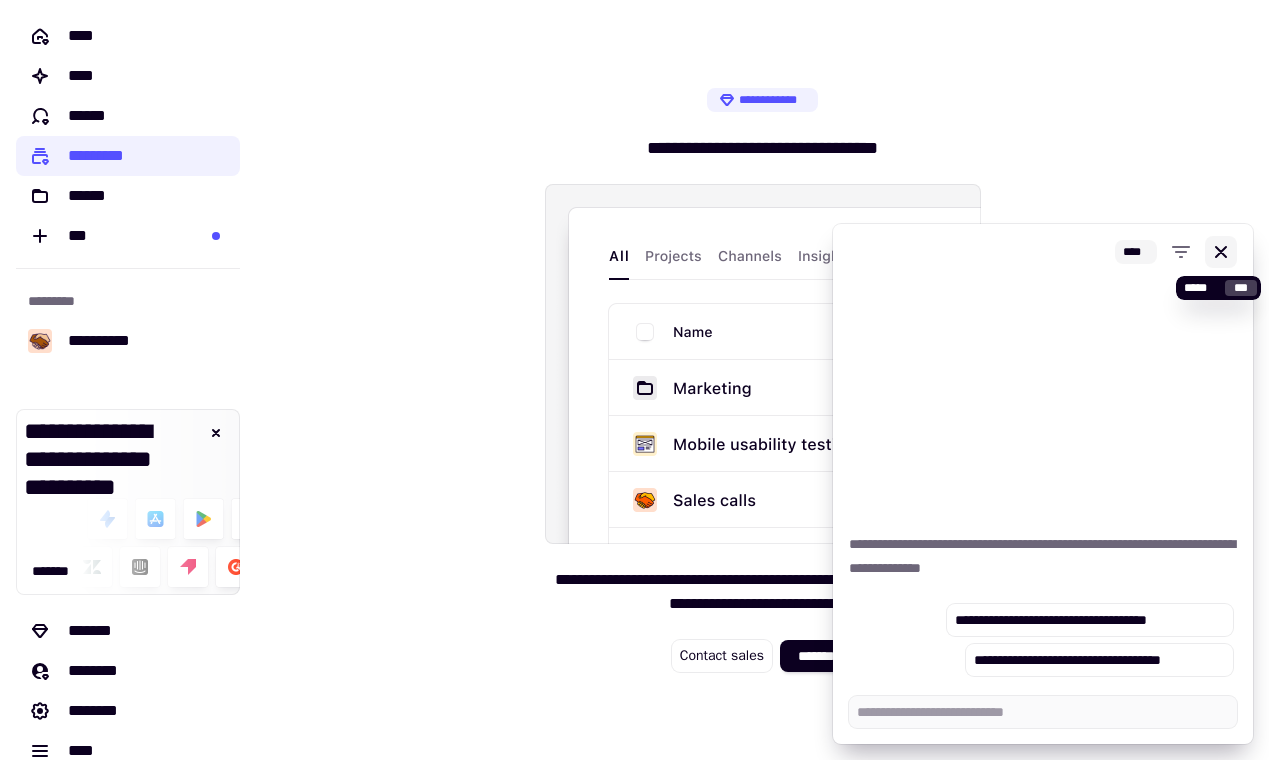 click 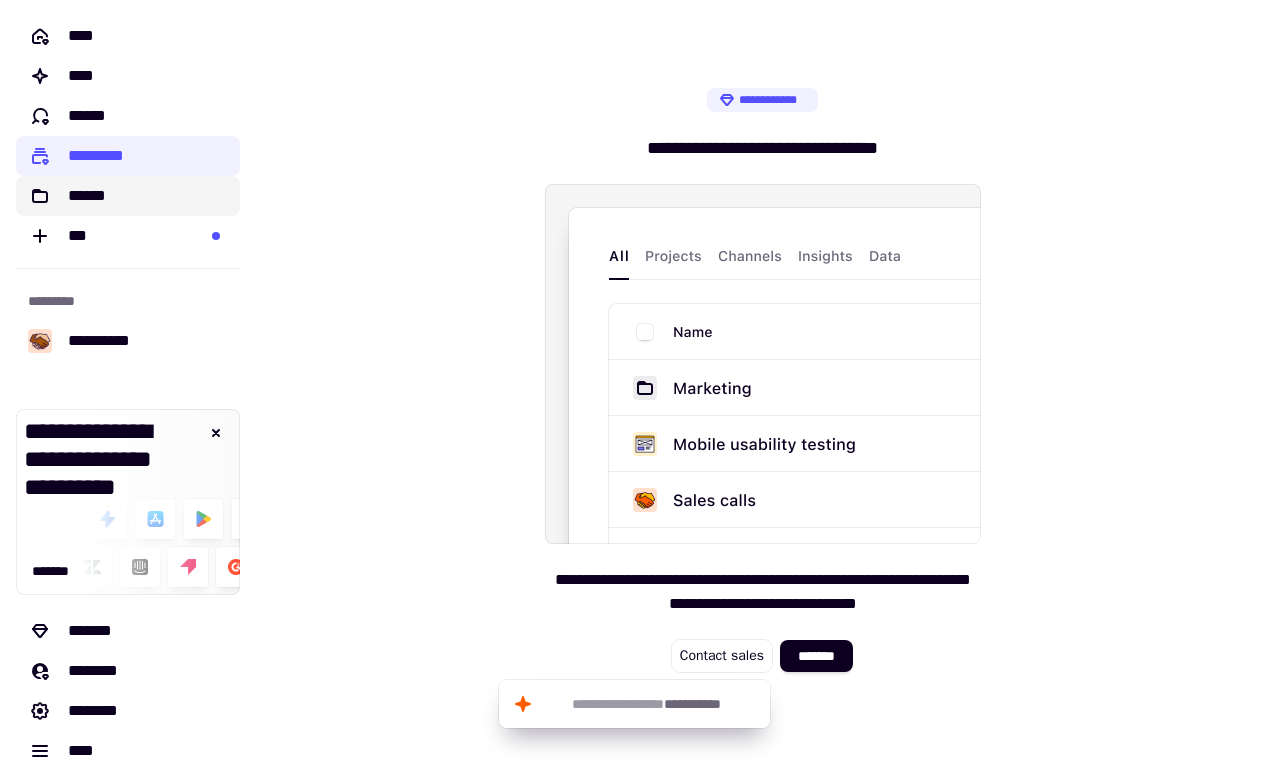 scroll, scrollTop: 0, scrollLeft: 0, axis: both 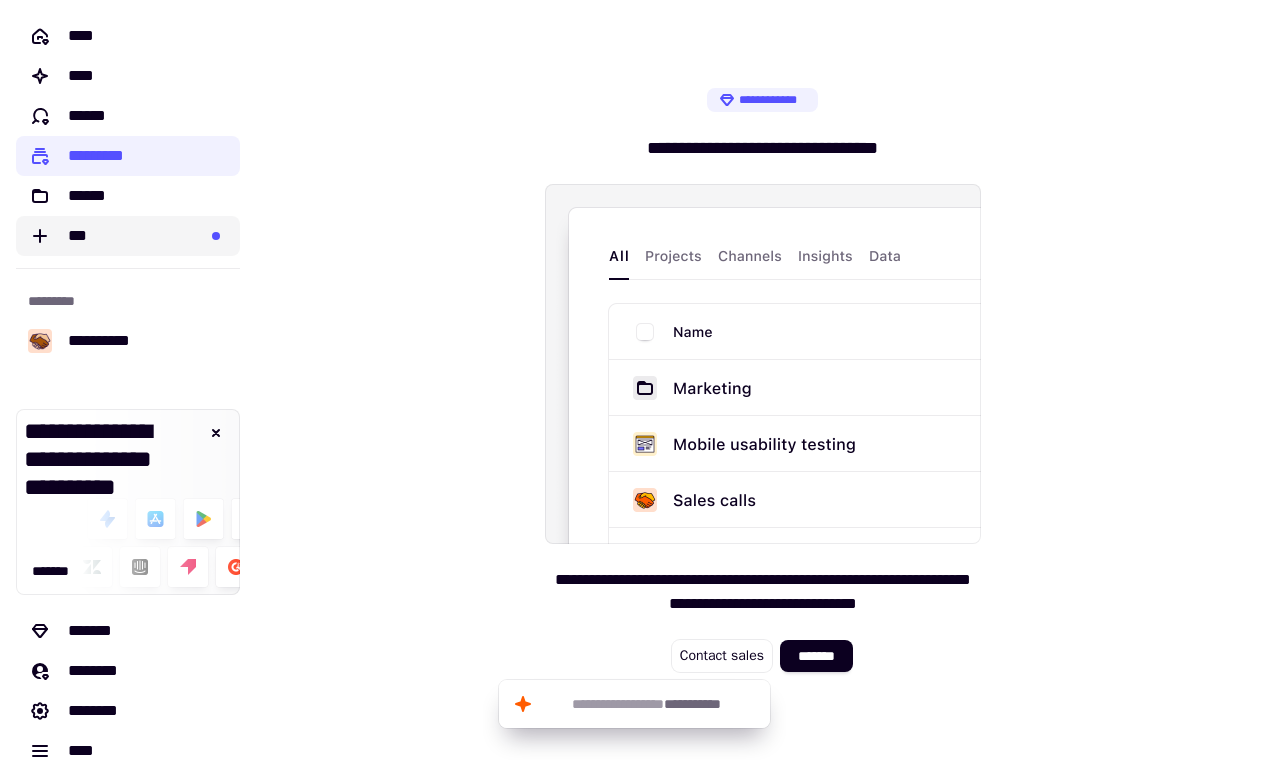 click on "***" 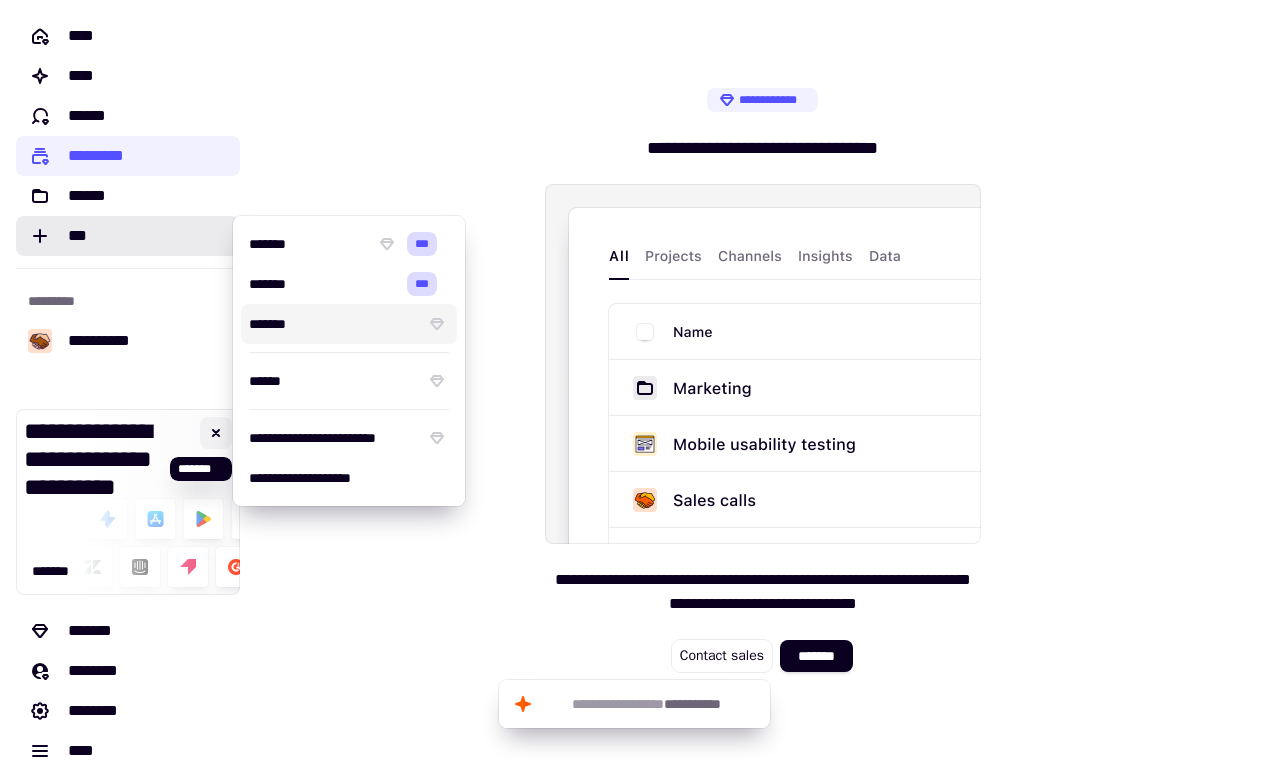 click 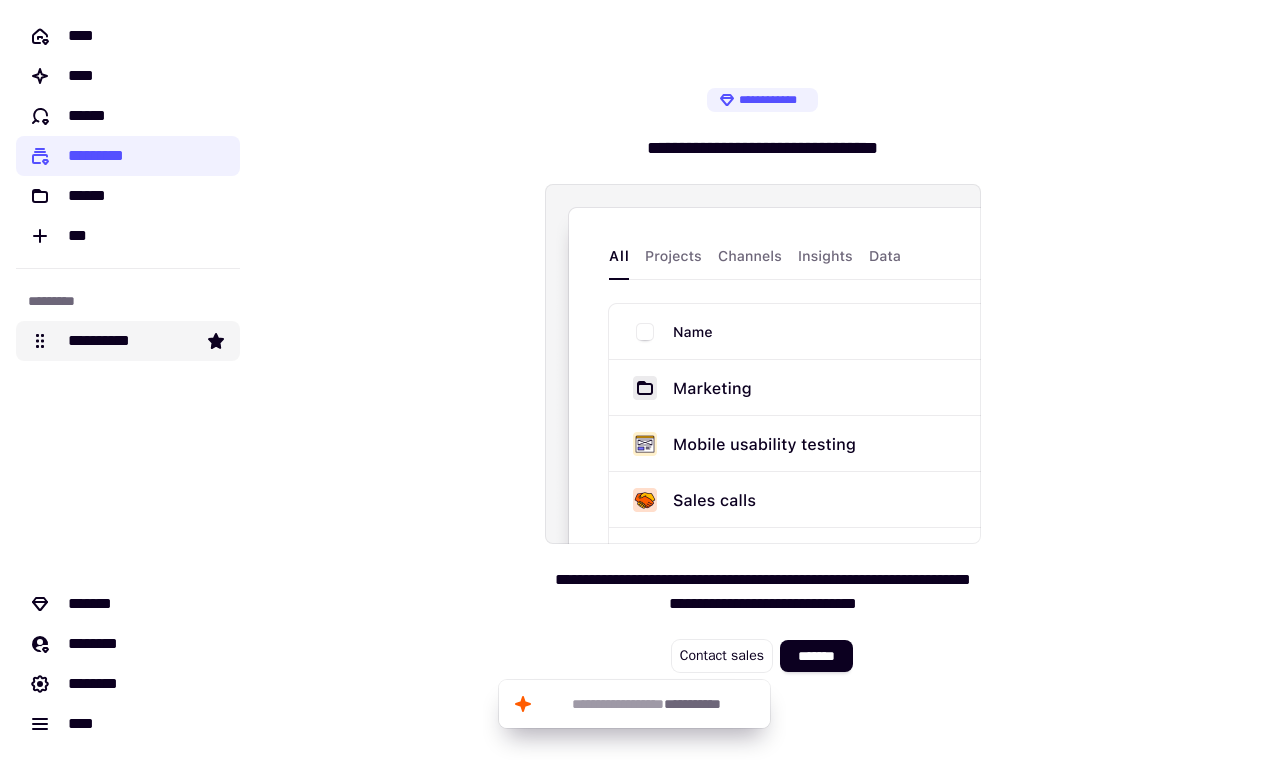click on "**********" 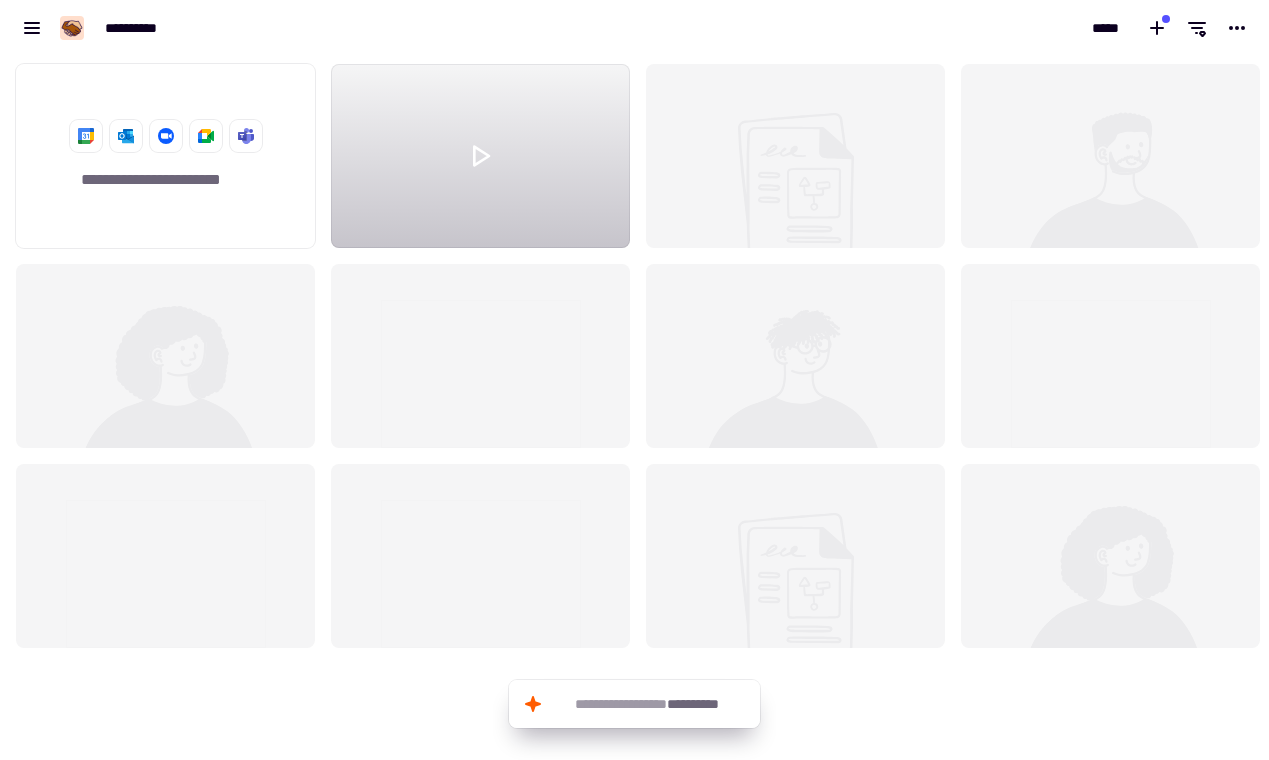 scroll, scrollTop: 16, scrollLeft: 16, axis: both 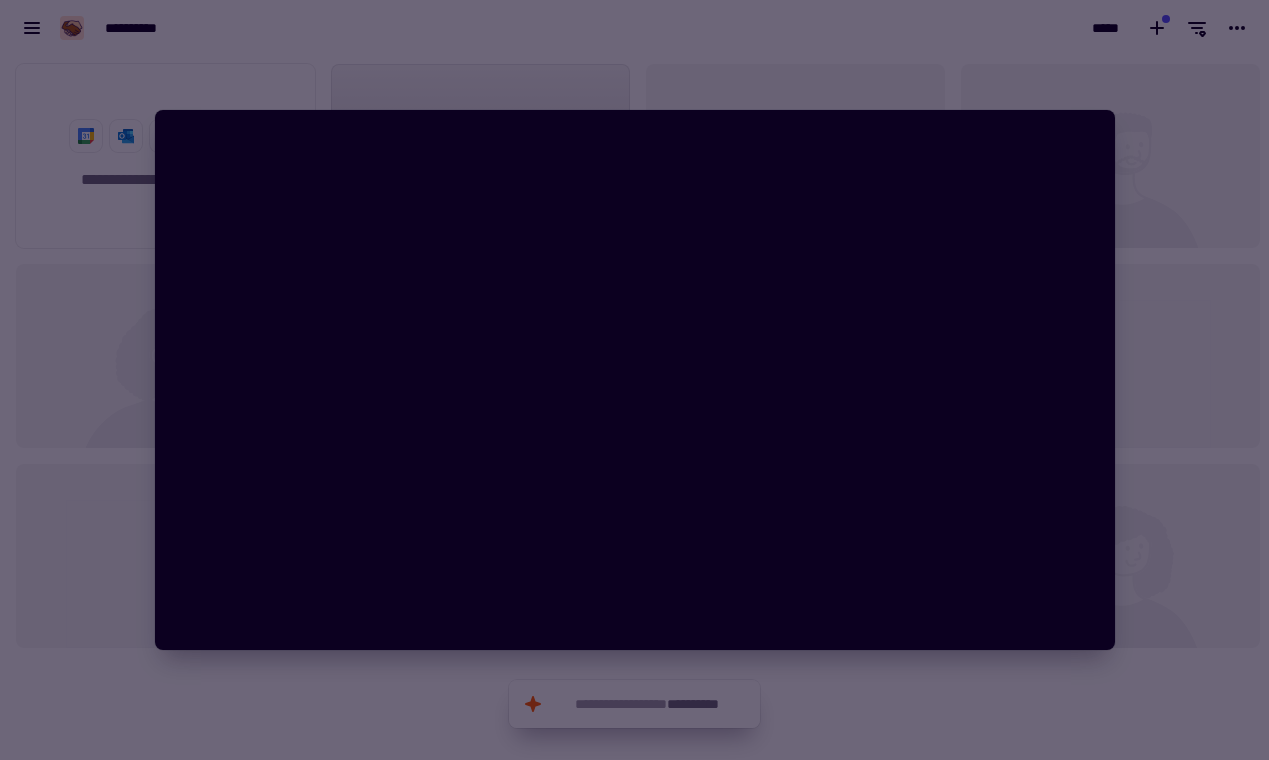 click at bounding box center [634, 380] 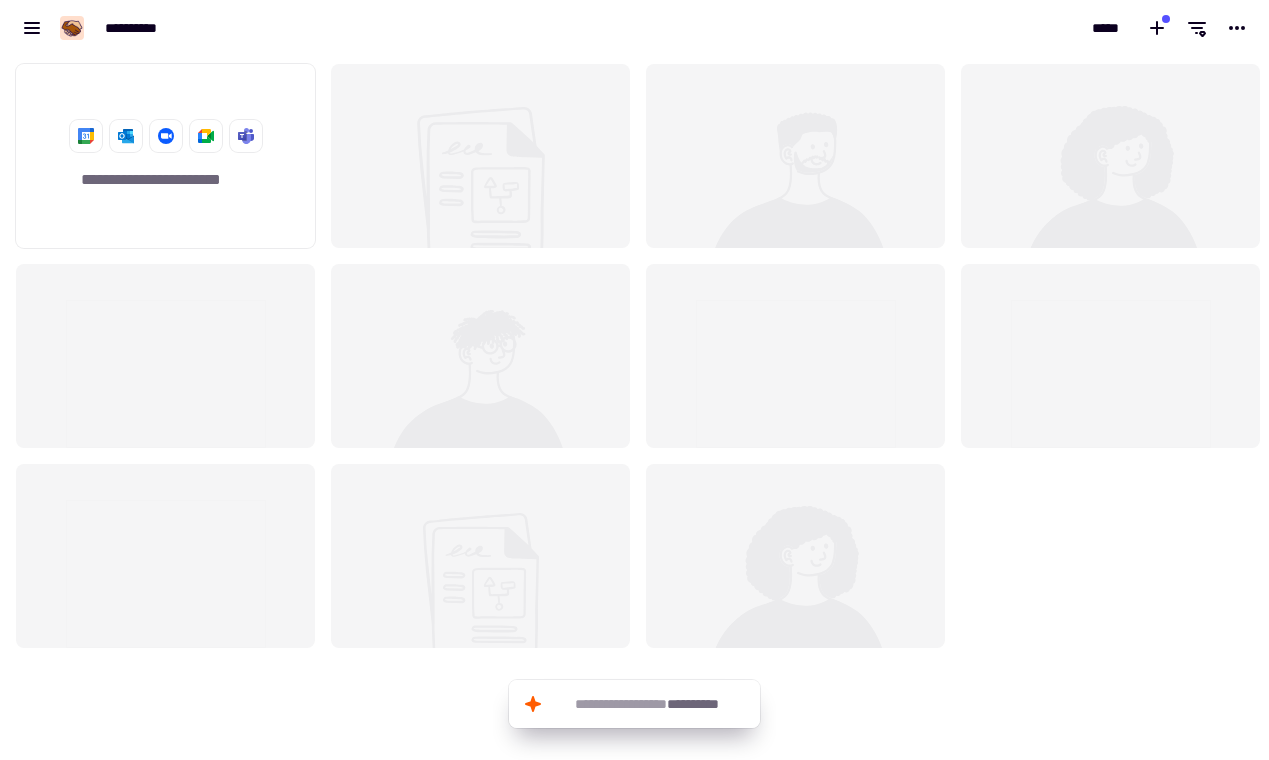 click 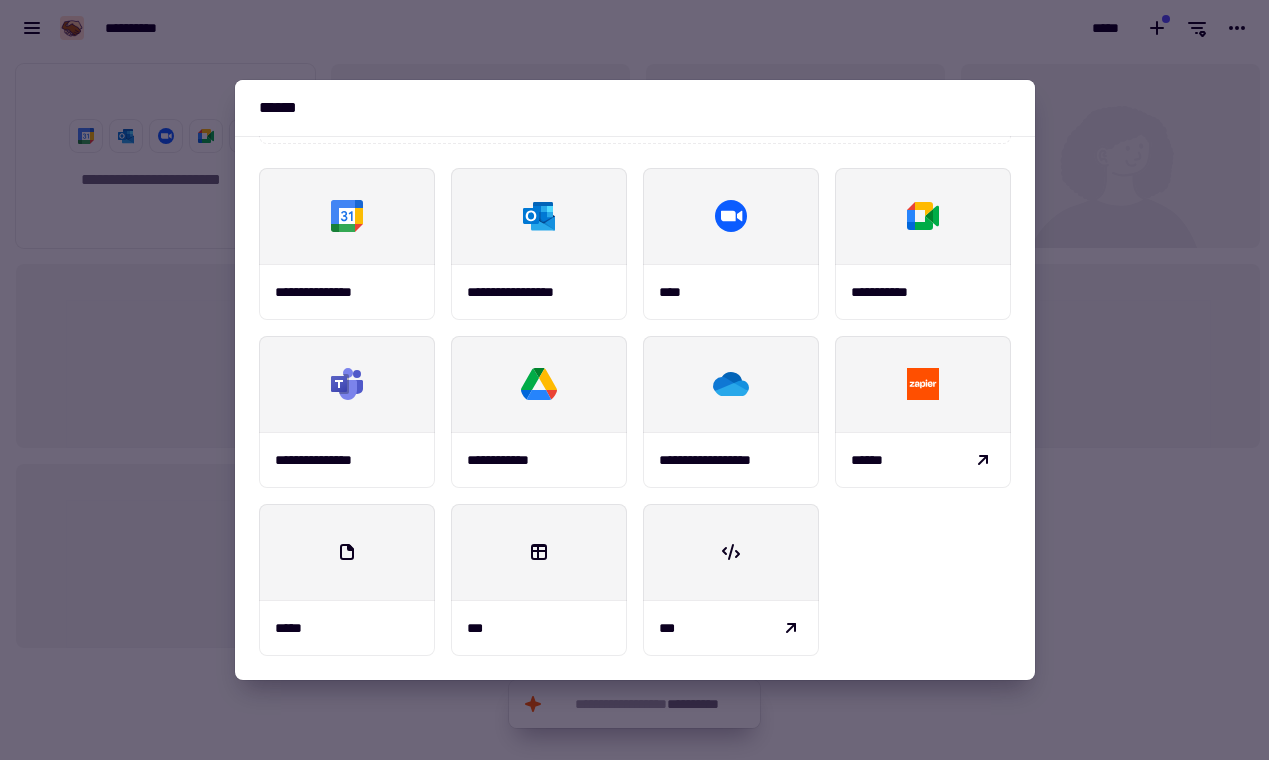 scroll, scrollTop: 234, scrollLeft: 0, axis: vertical 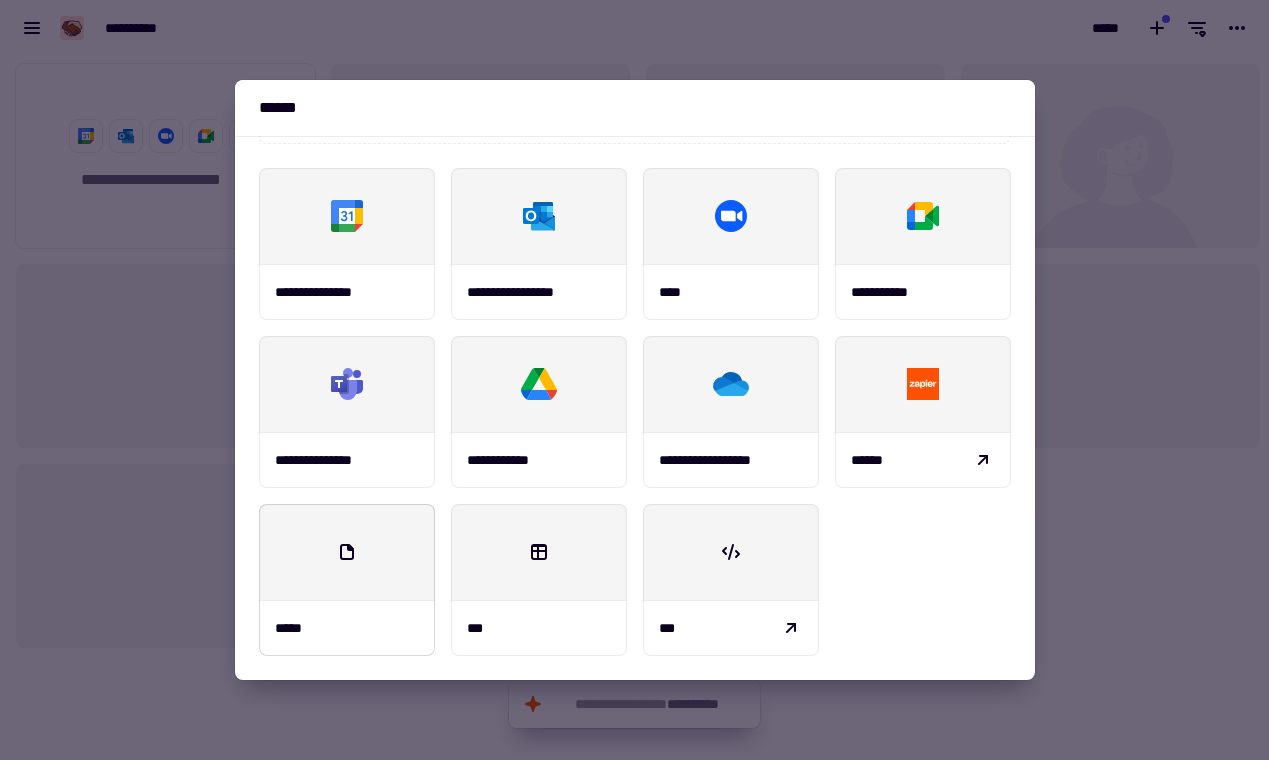 click at bounding box center (347, 552) 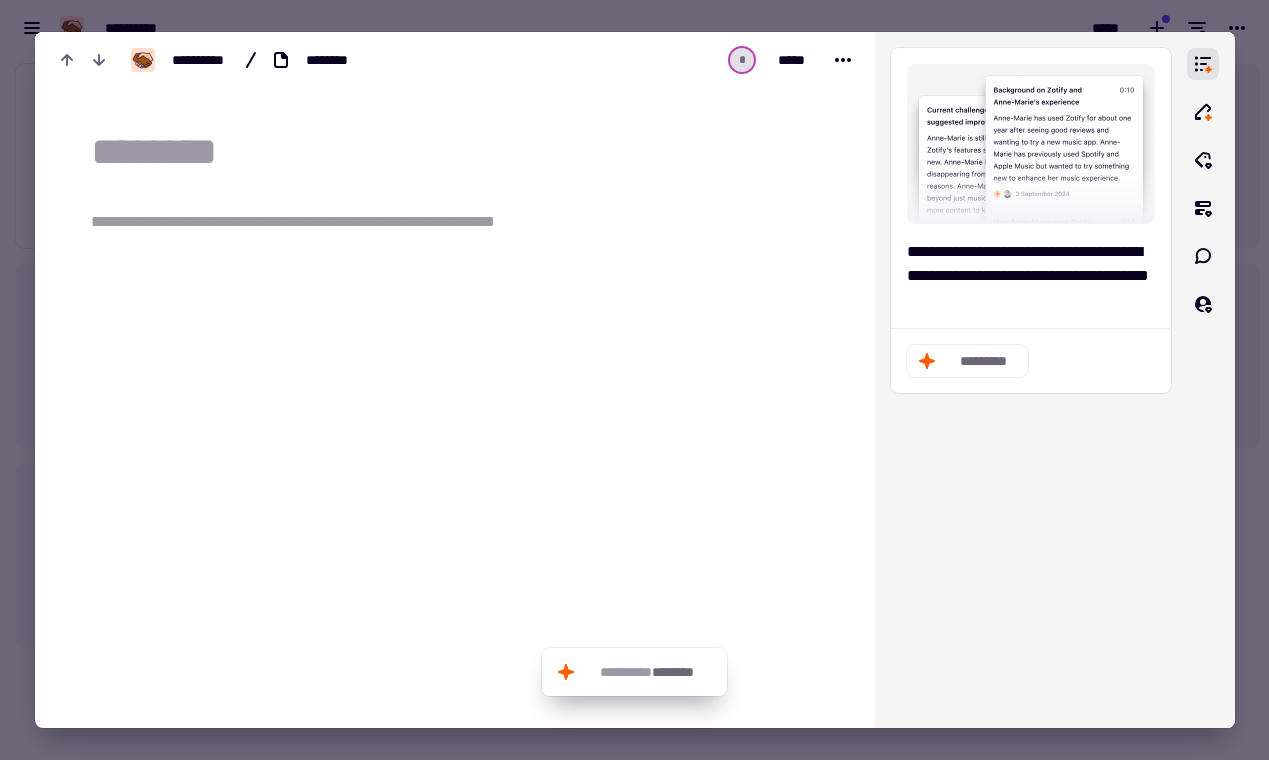 click at bounding box center [634, 380] 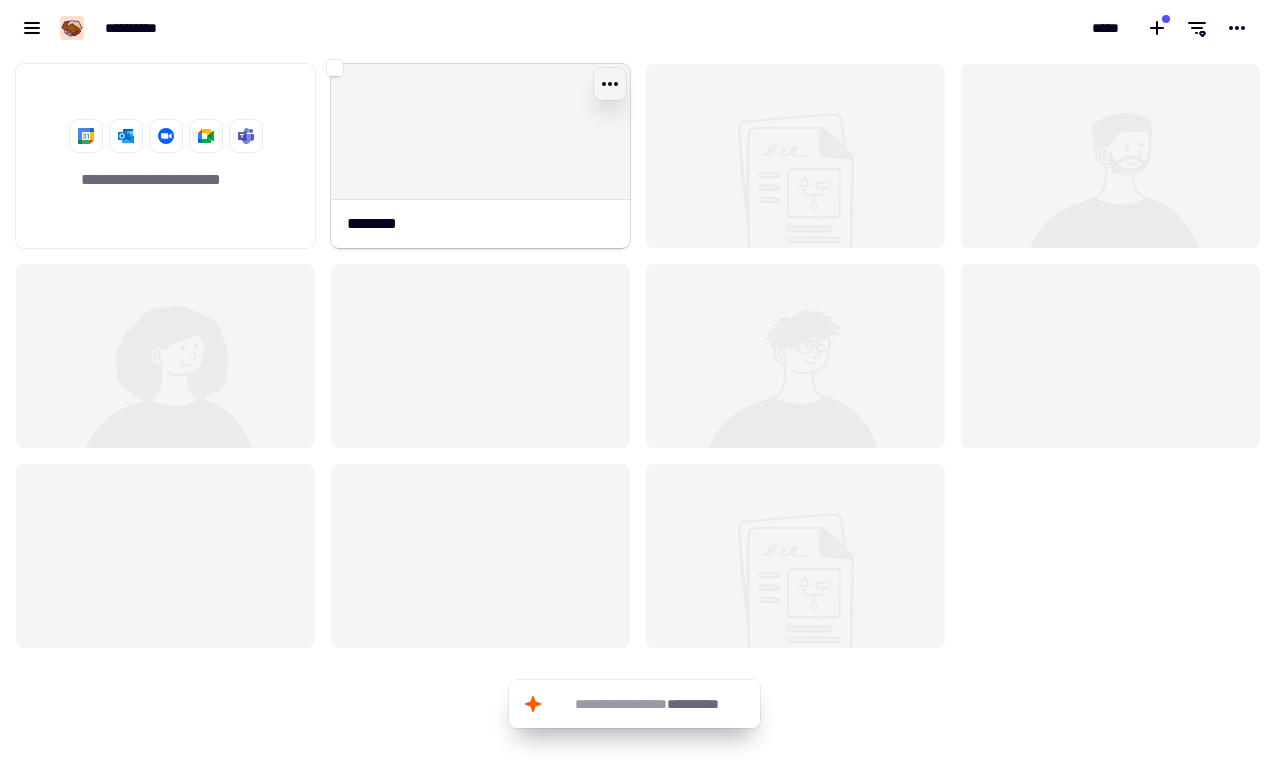 click 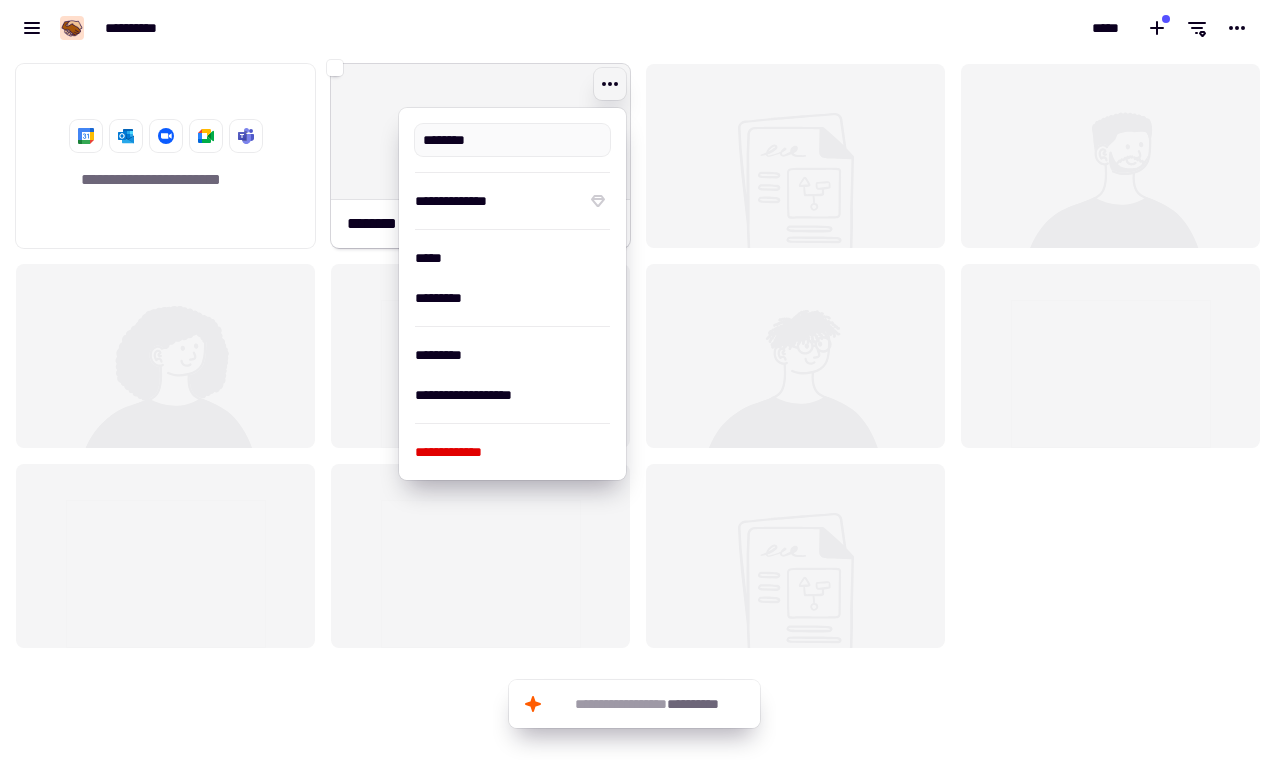type on "********" 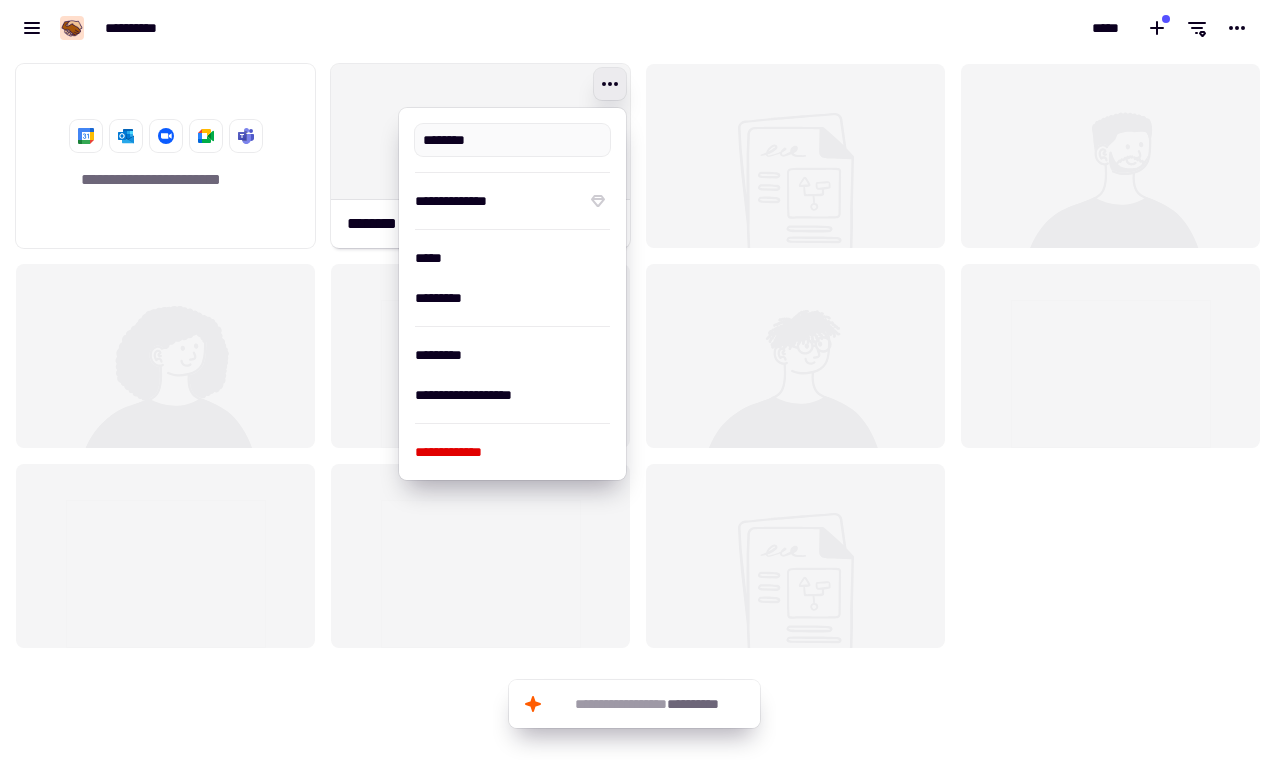 click on "*****" at bounding box center [952, 28] 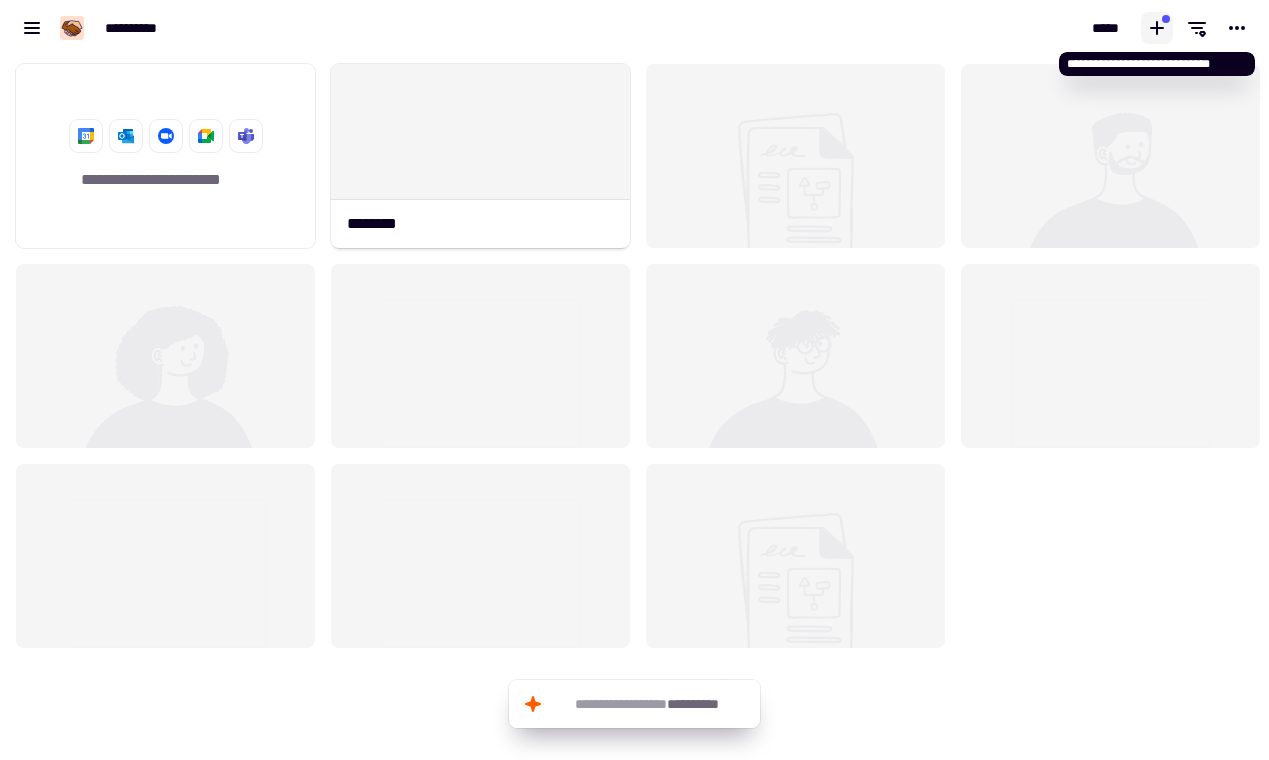 click 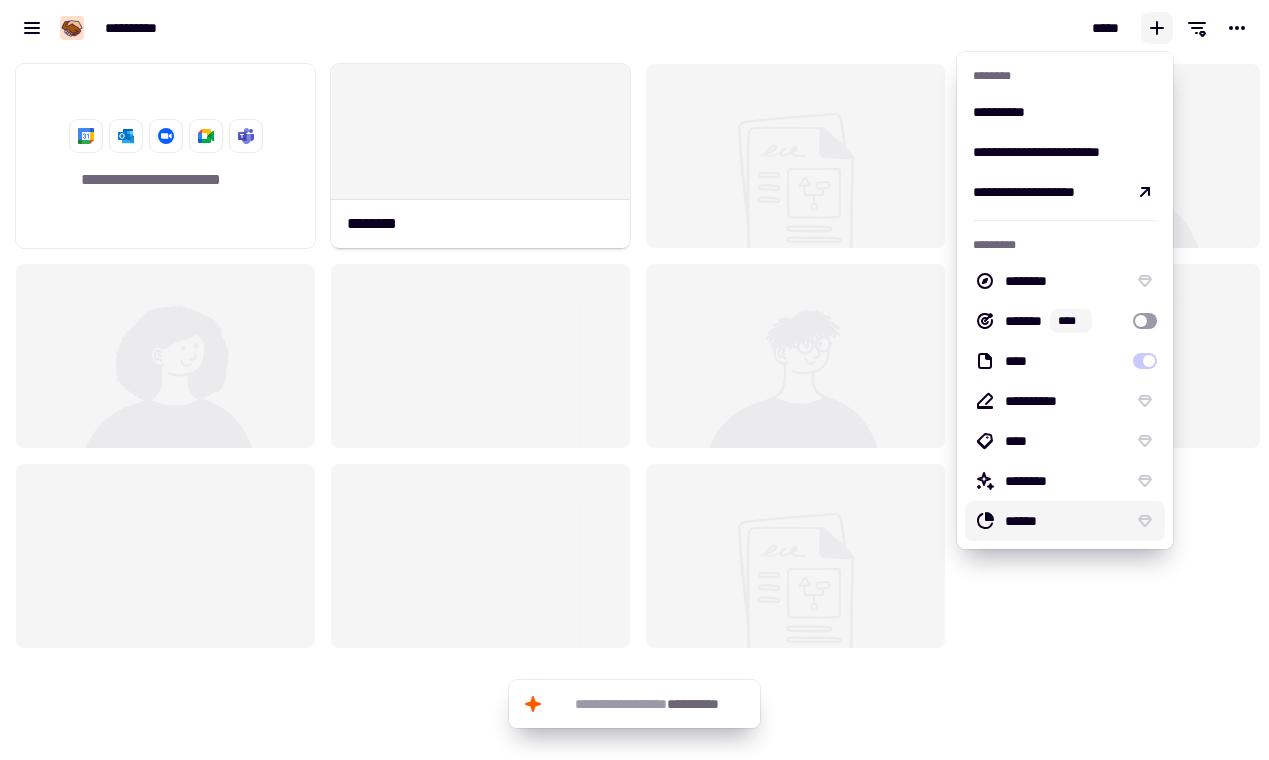 click on "**********" 